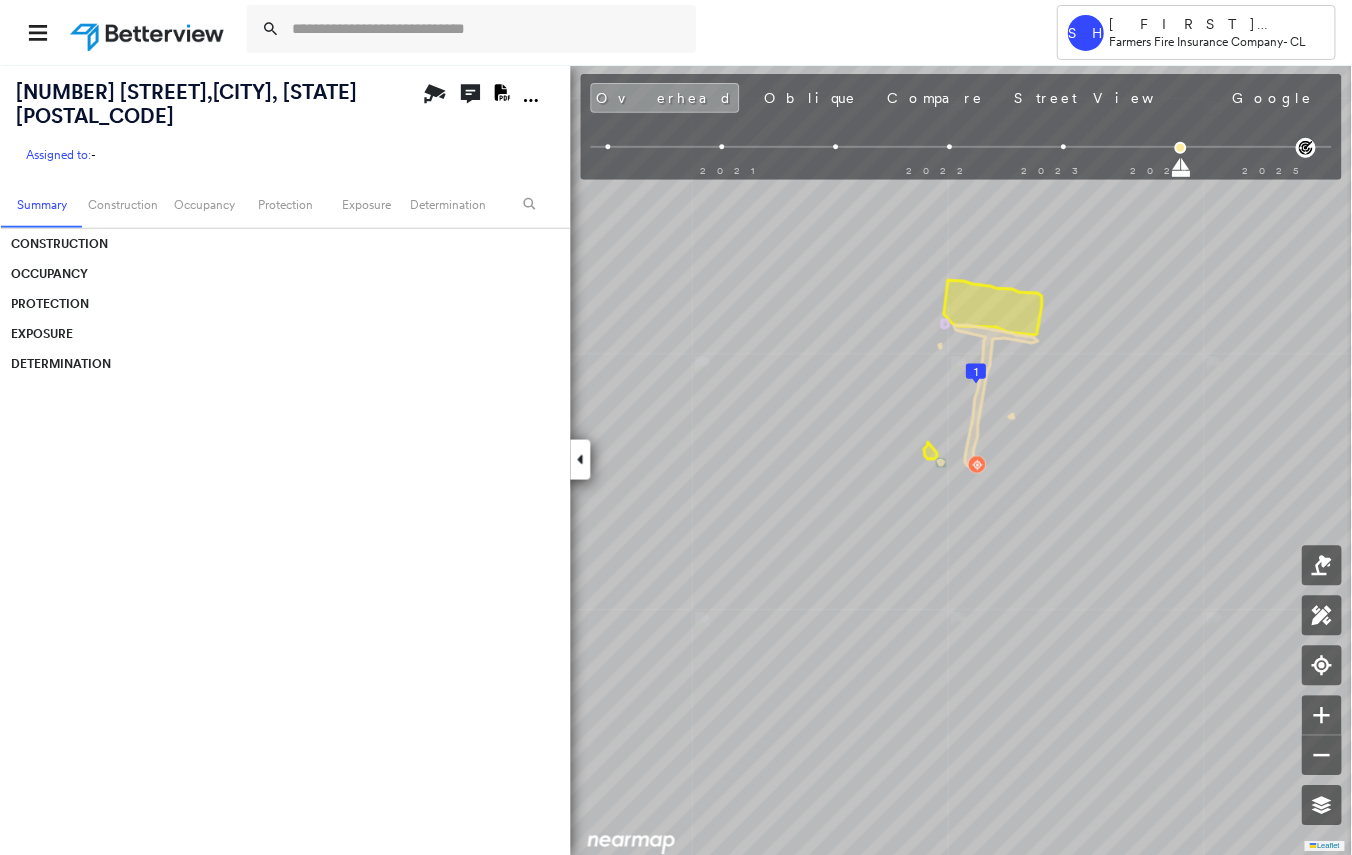 scroll, scrollTop: 0, scrollLeft: 0, axis: both 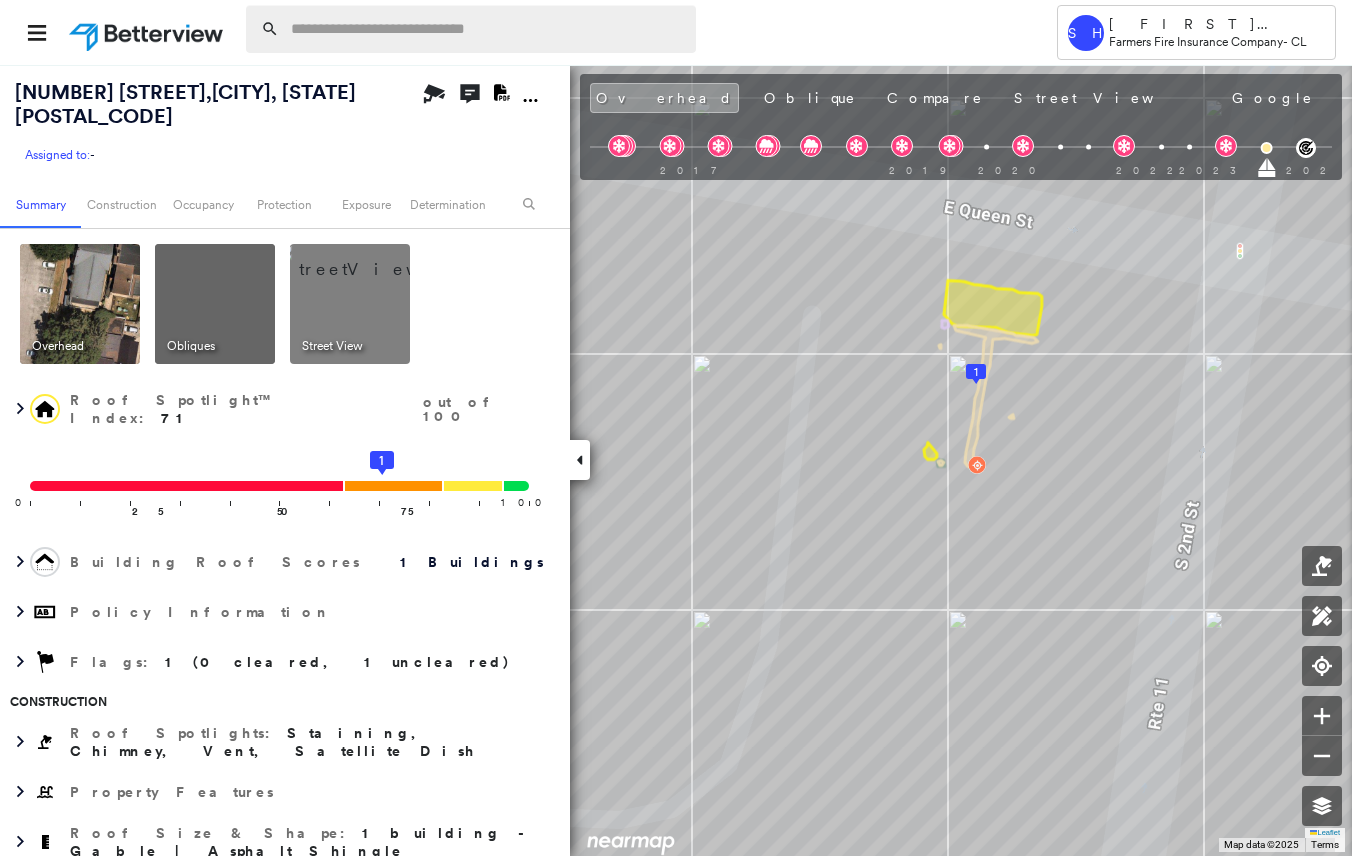 click at bounding box center (487, 29) 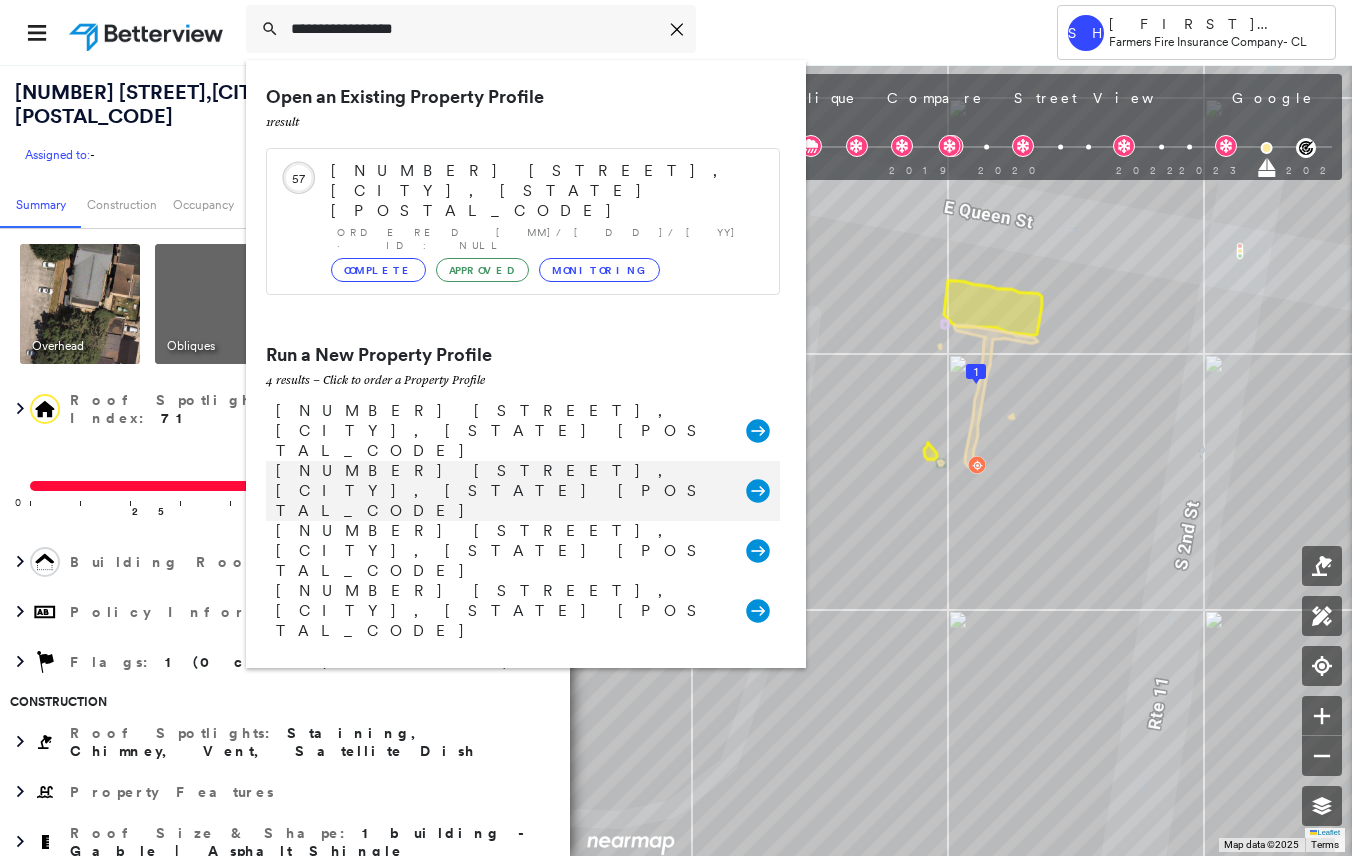 type on "**********" 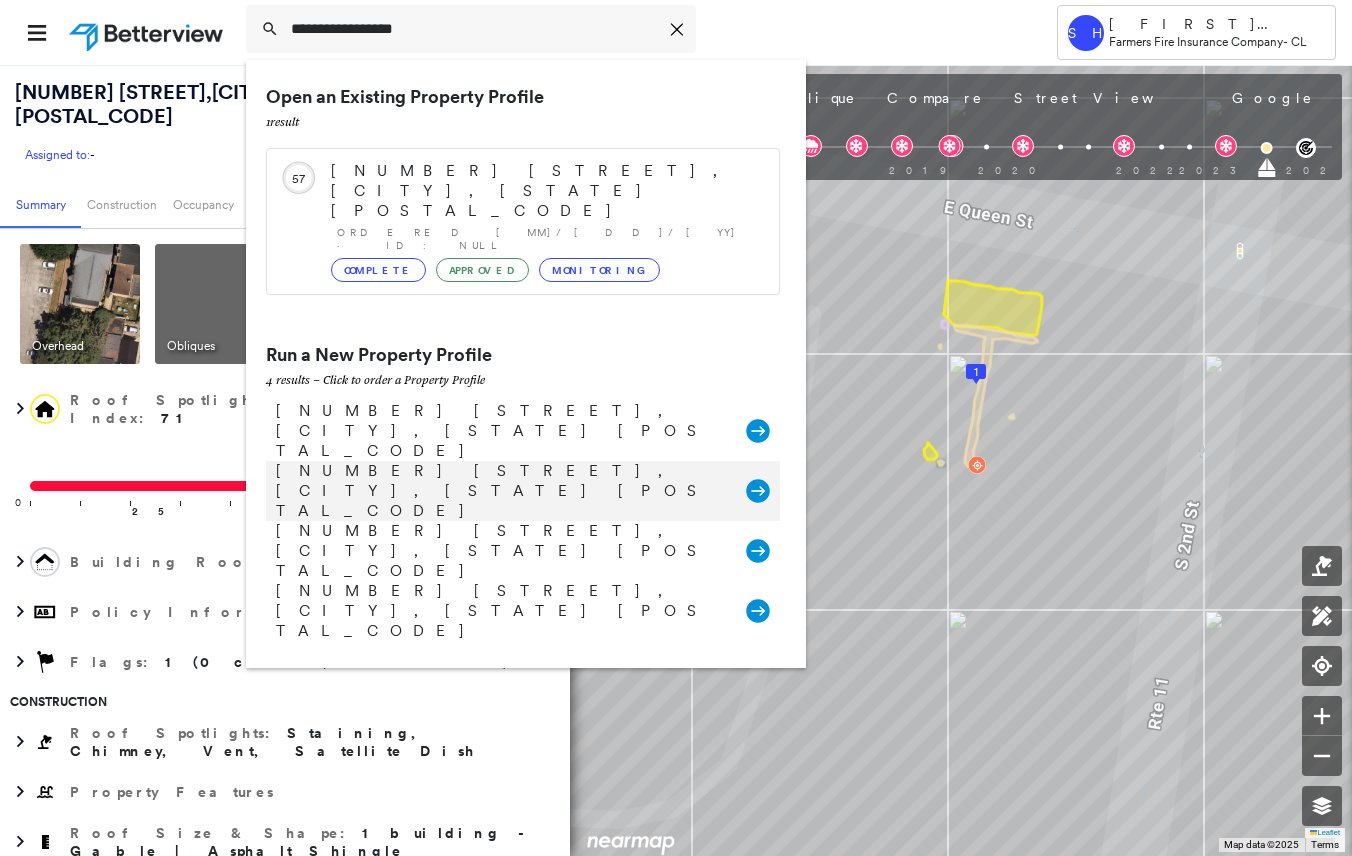 click on "[NUMBER] [STREET], [CITY], [STATE] [POSTAL_CODE] Group Created with Sketch." at bounding box center [523, 491] 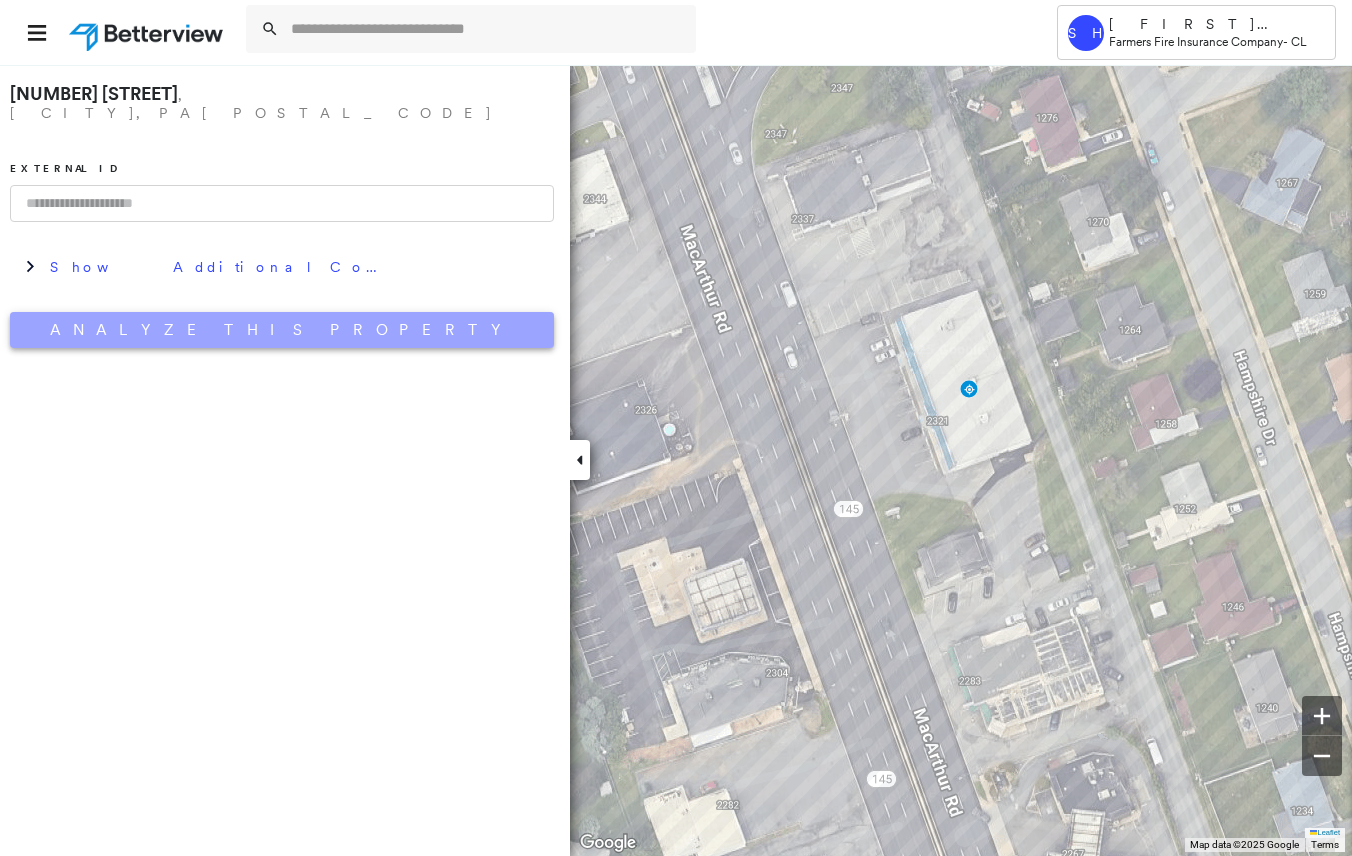 click on "Analyze This Property" at bounding box center (282, 330) 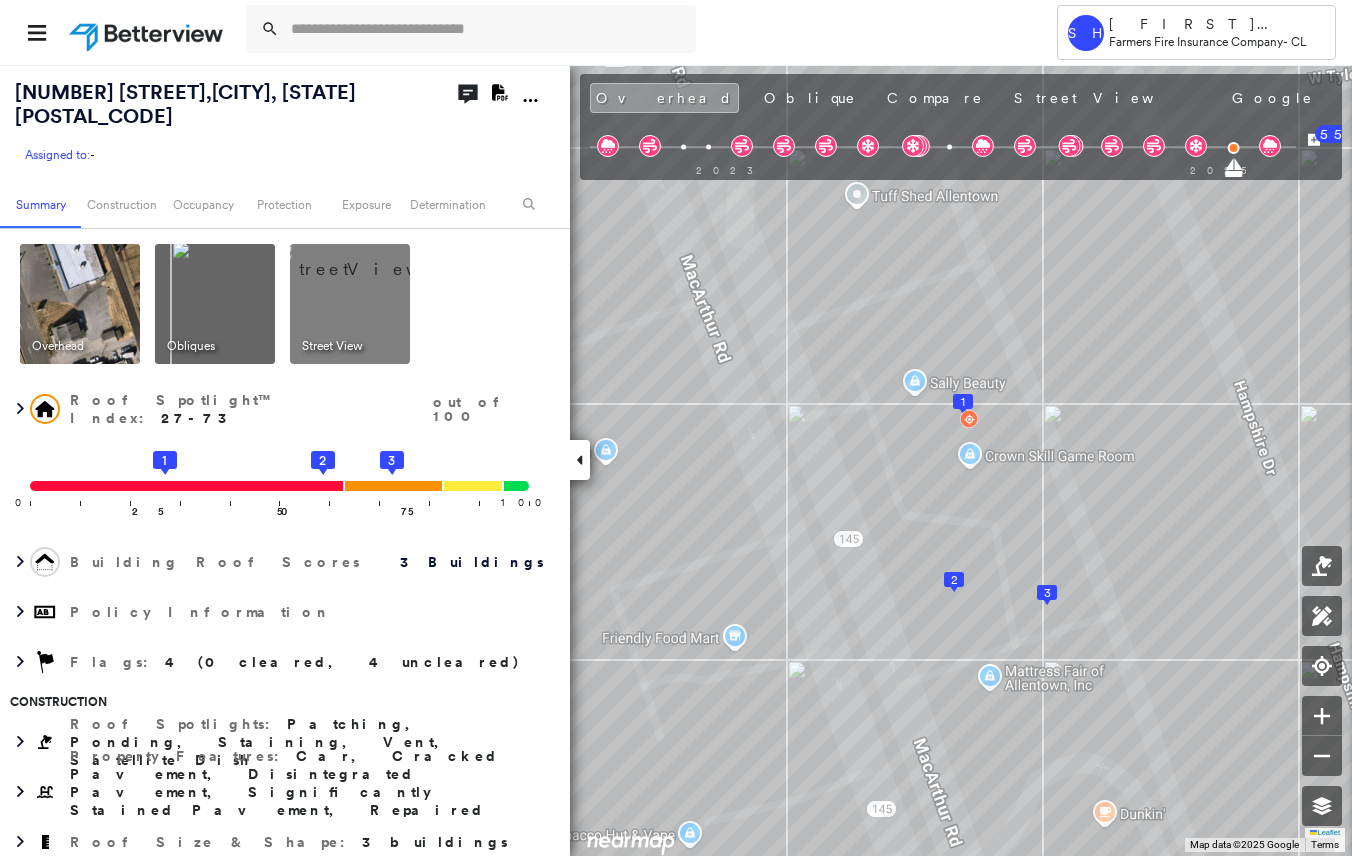 click on "Download PDF Report" 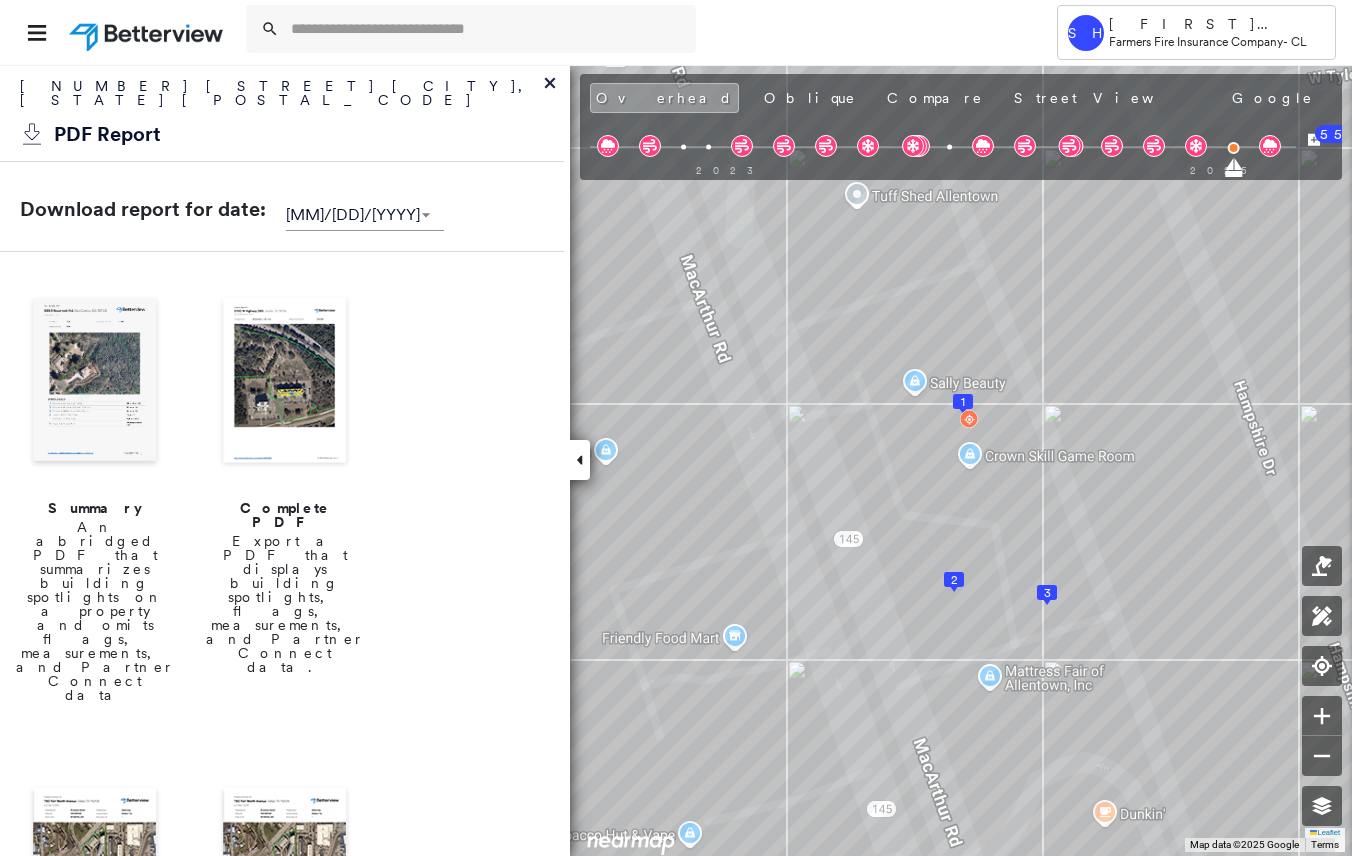 click at bounding box center (285, 382) 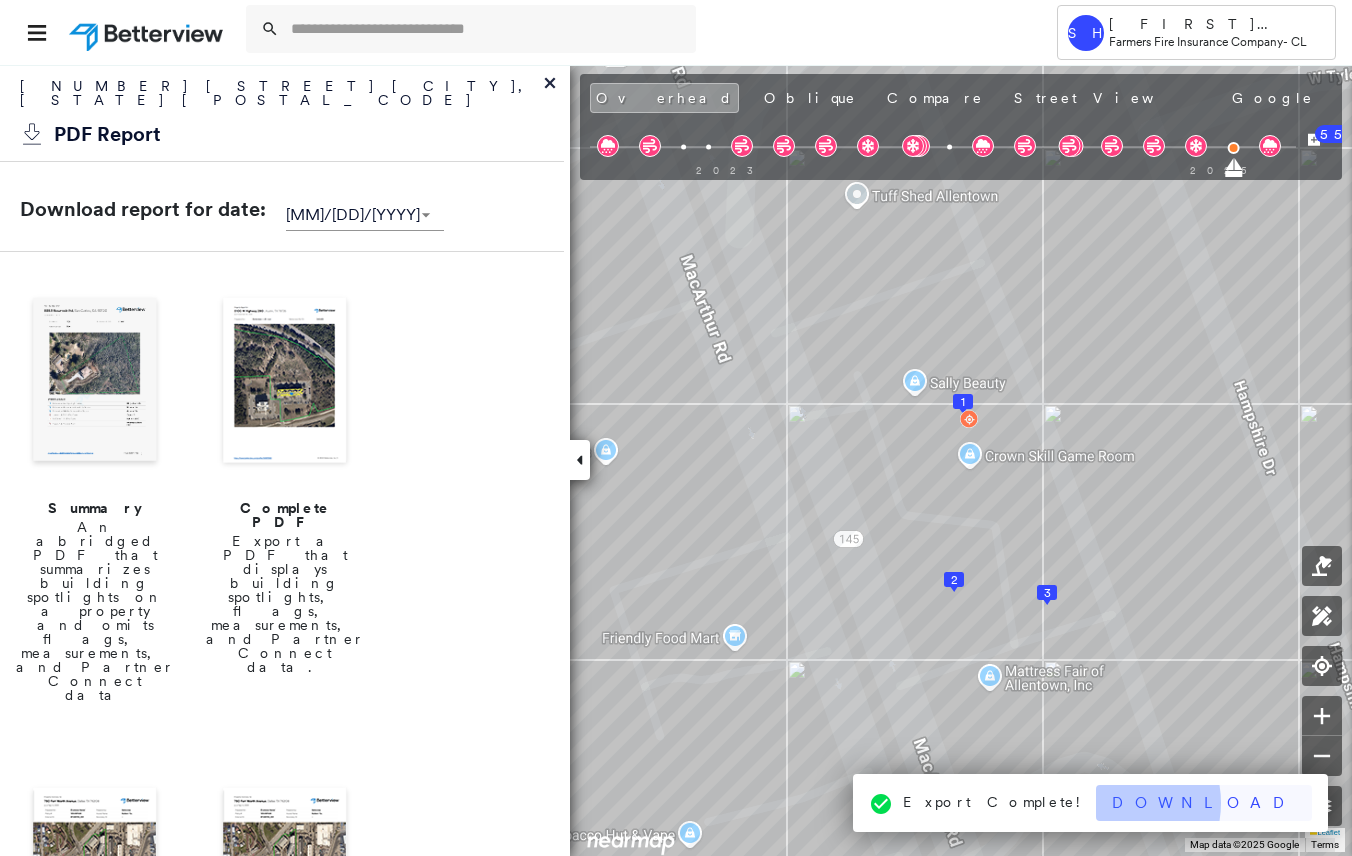 click on "Download" at bounding box center [1204, 803] 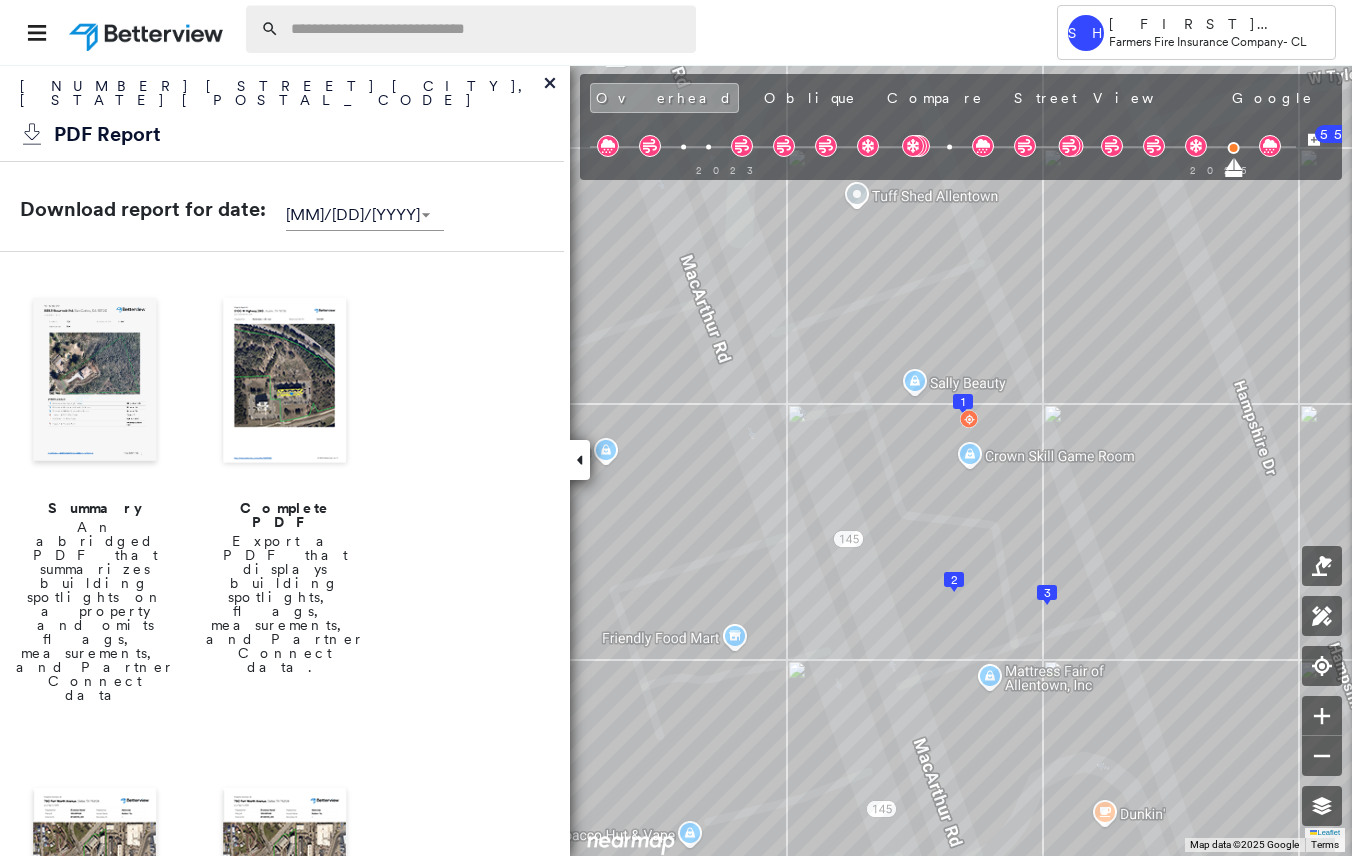 click at bounding box center (487, 29) 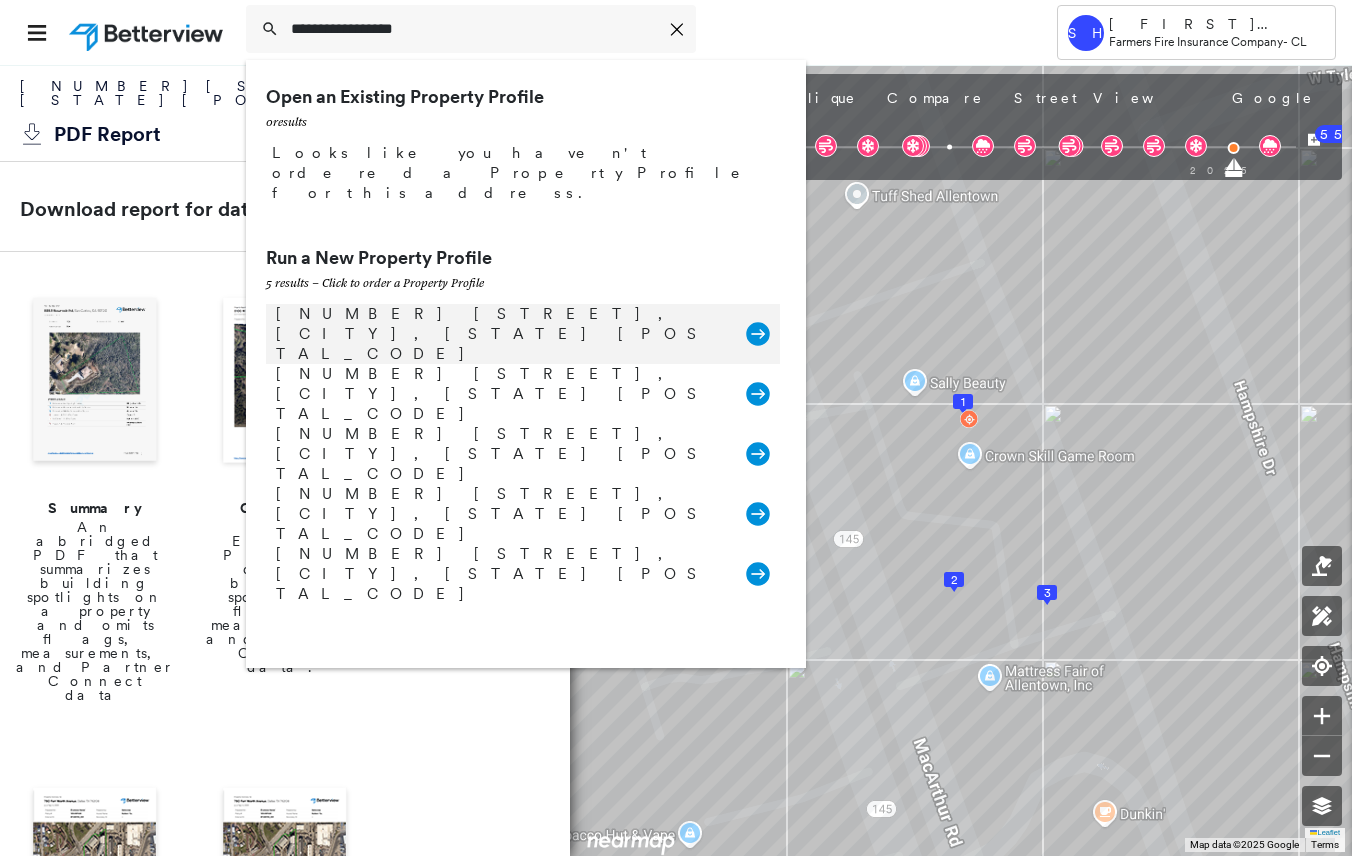type on "**********" 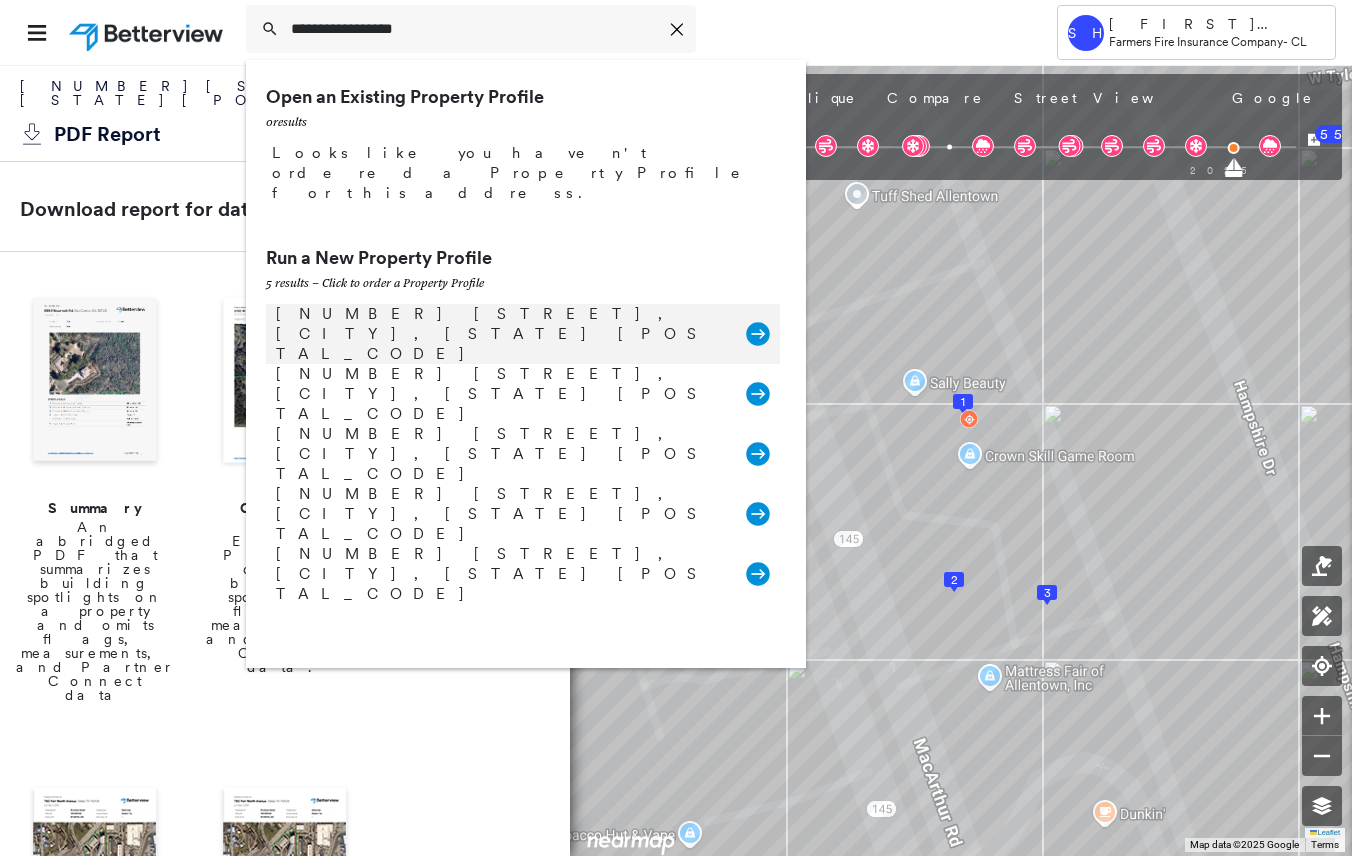 click on "[NUMBER] [STREET], [CITY], [STATE] [POSTAL_CODE]" at bounding box center (501, 334) 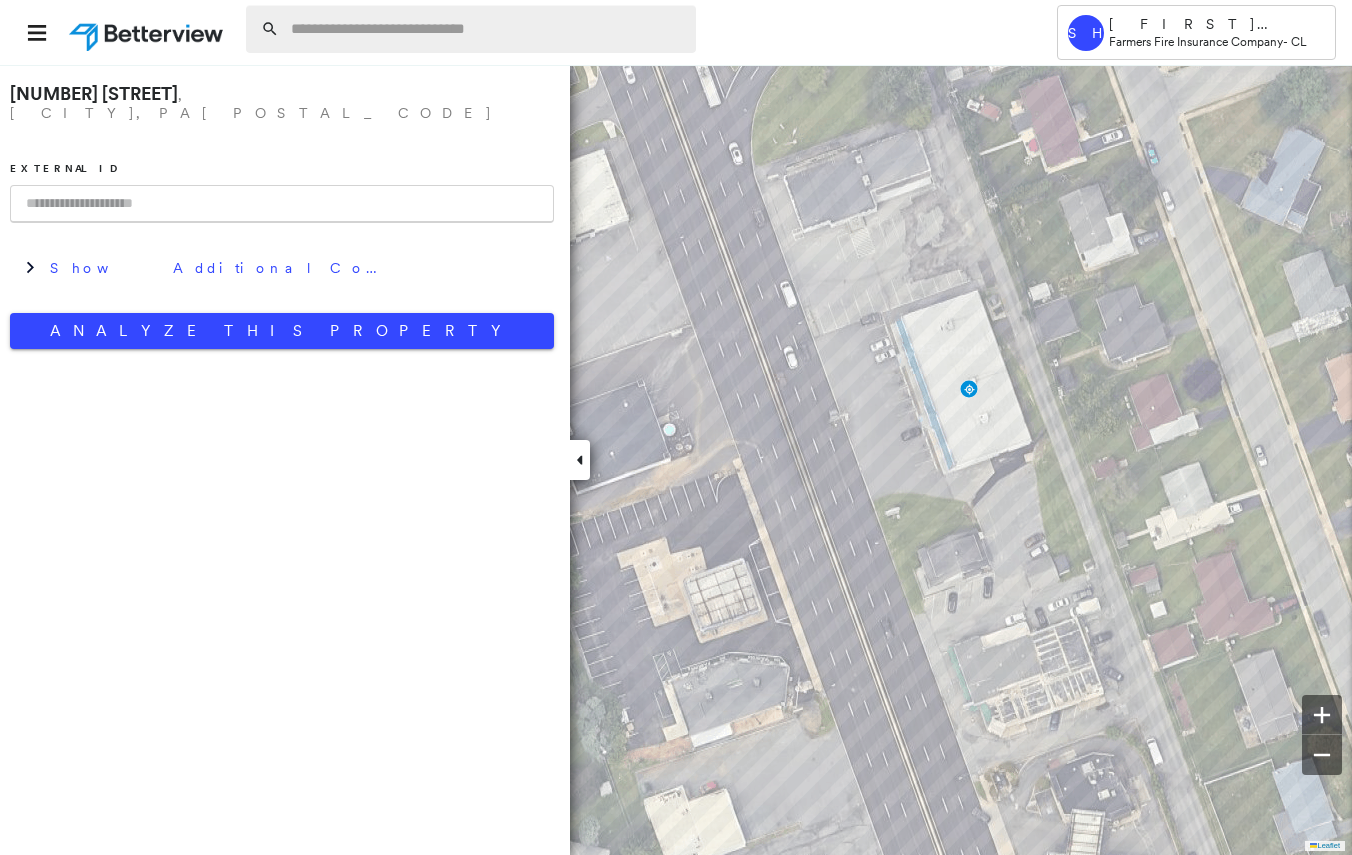 click at bounding box center [487, 29] 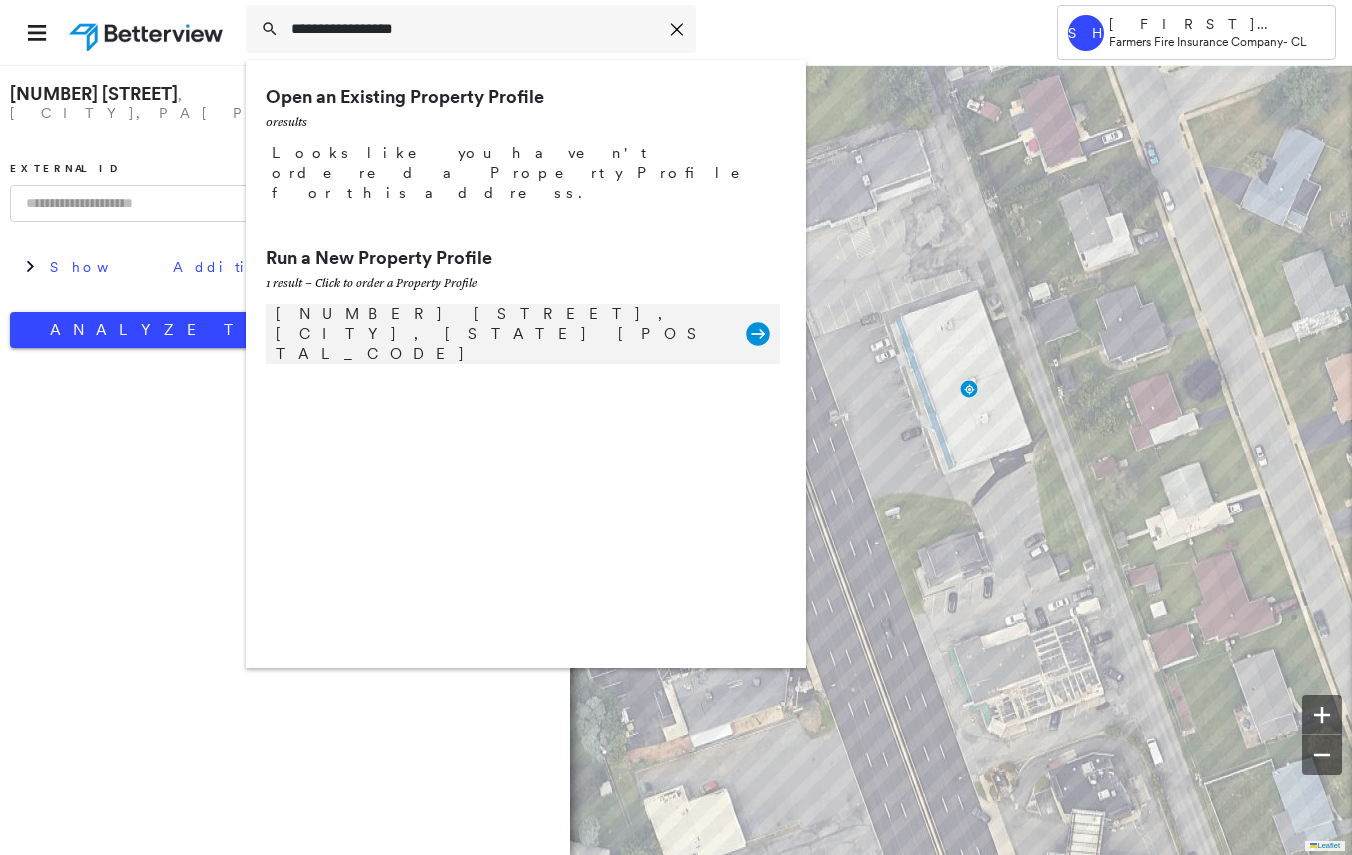 type on "**********" 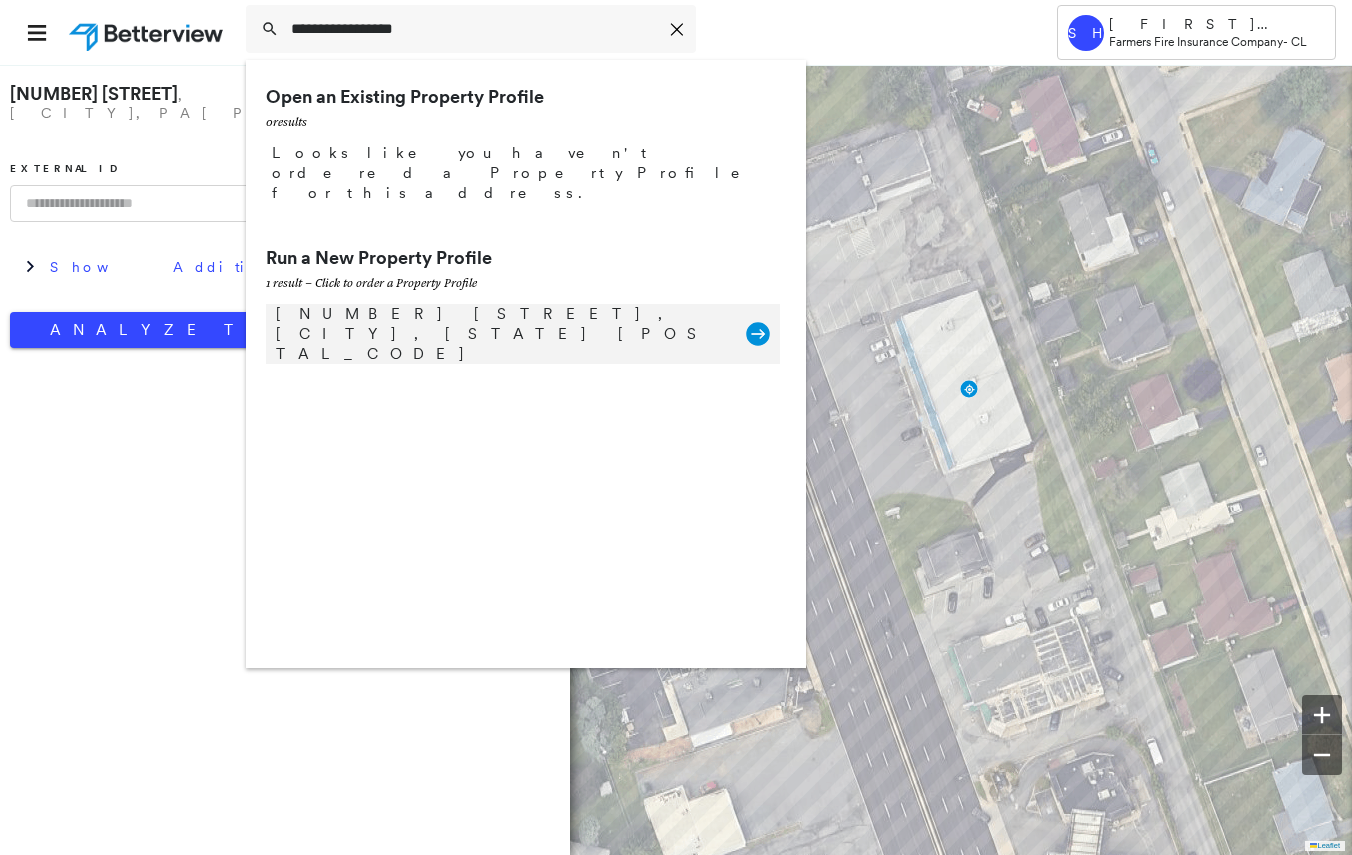 click on "[NUMBER] [STREET], [CITY], [STATE] [POSTAL_CODE]" at bounding box center [501, 334] 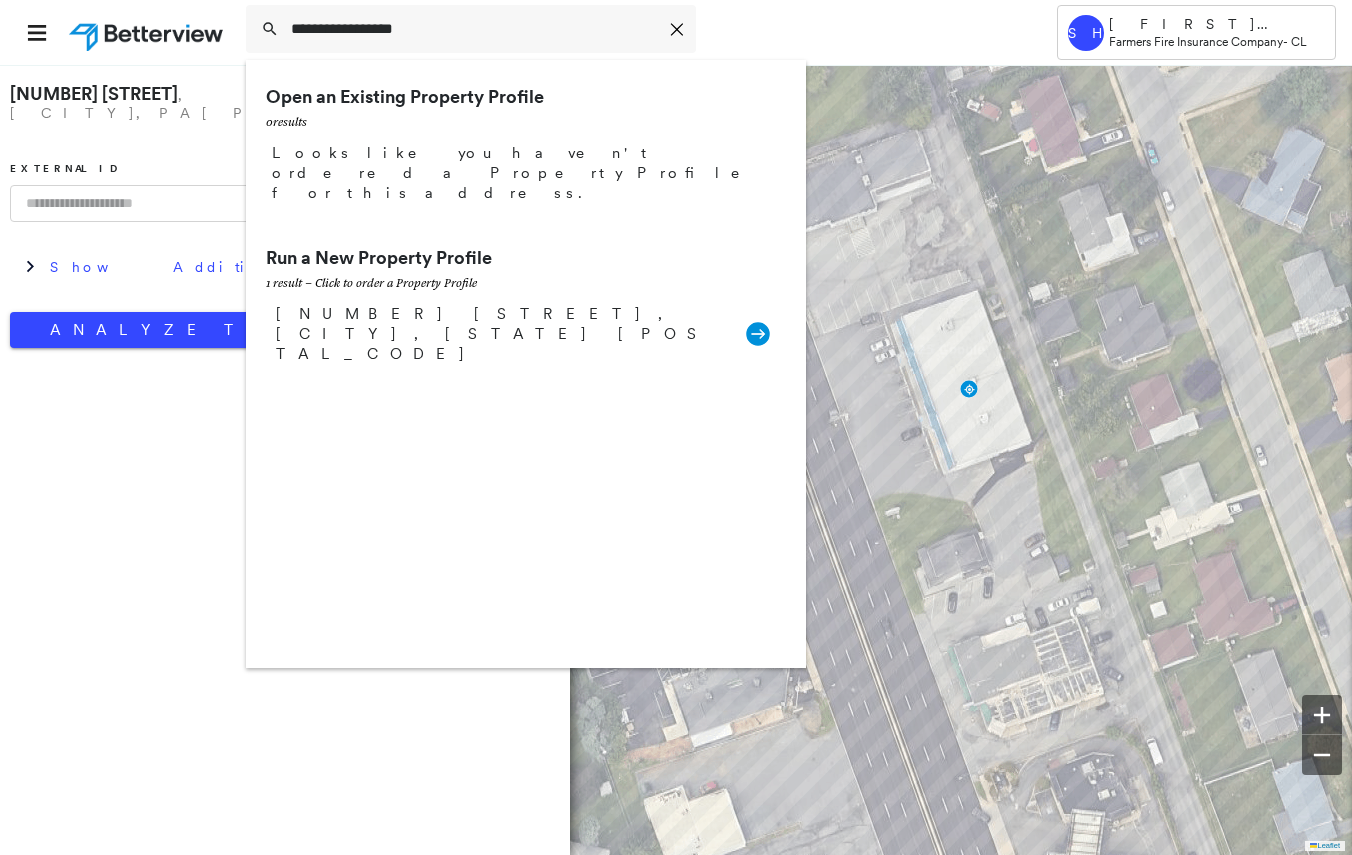 type 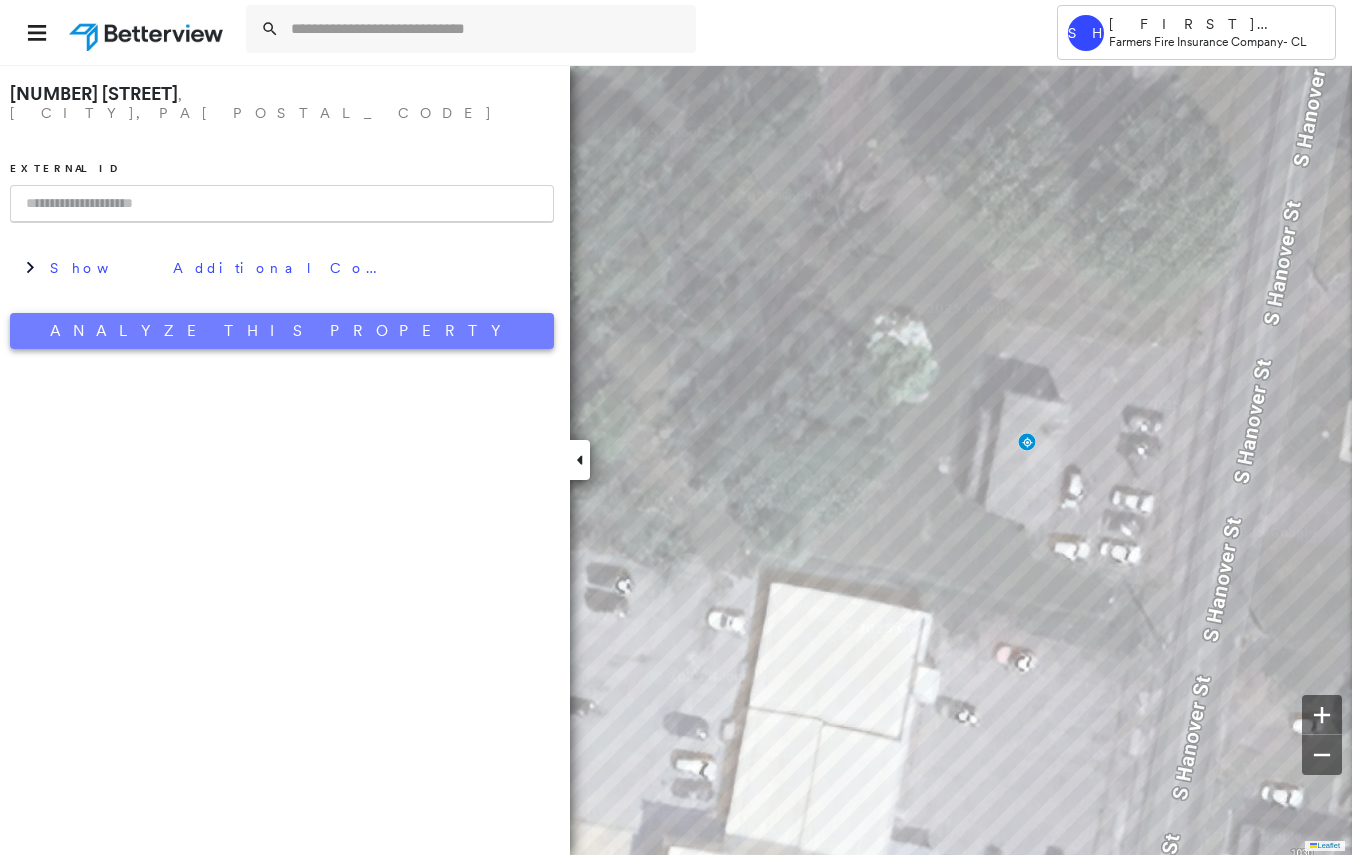 click on "Analyze This Property" at bounding box center [282, 331] 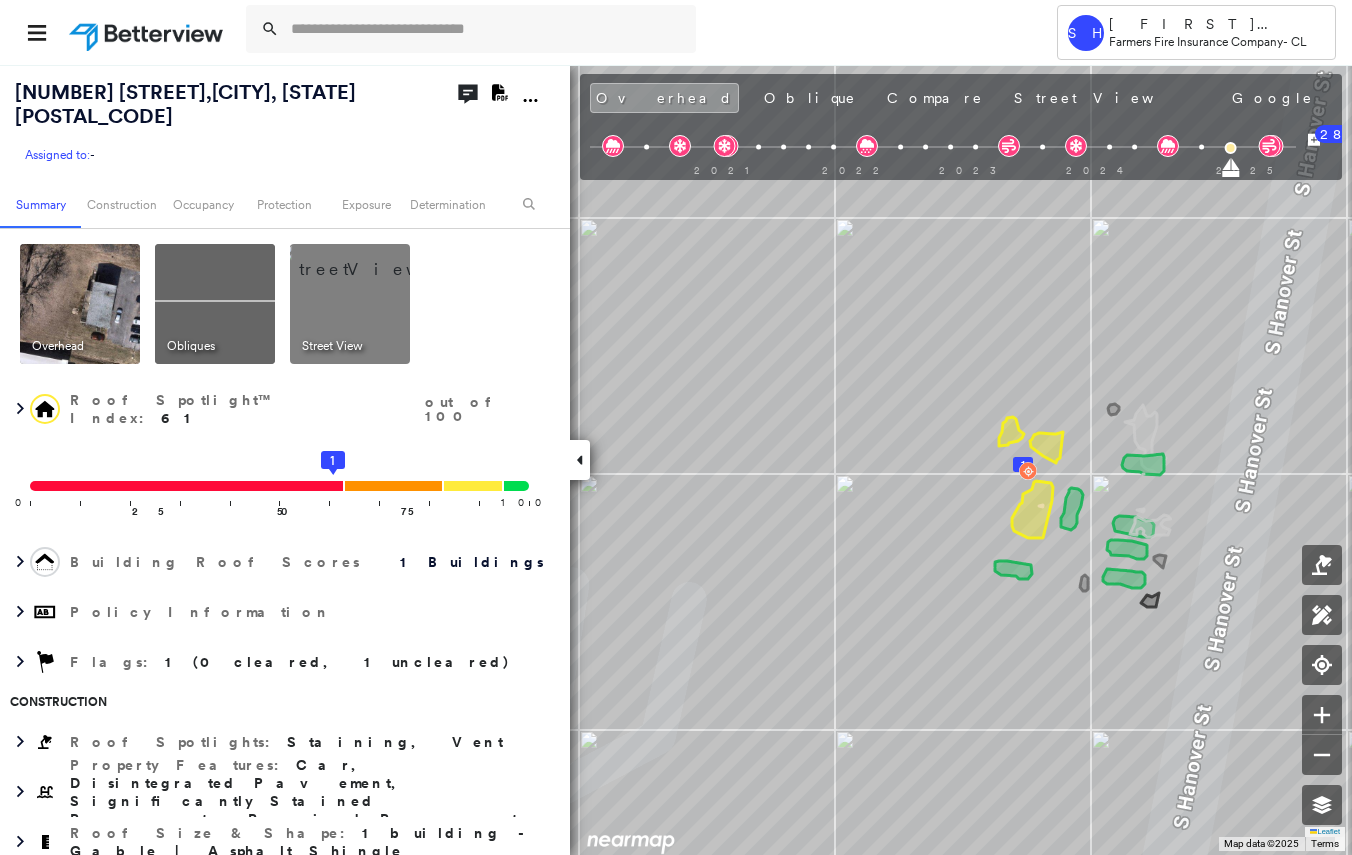 click 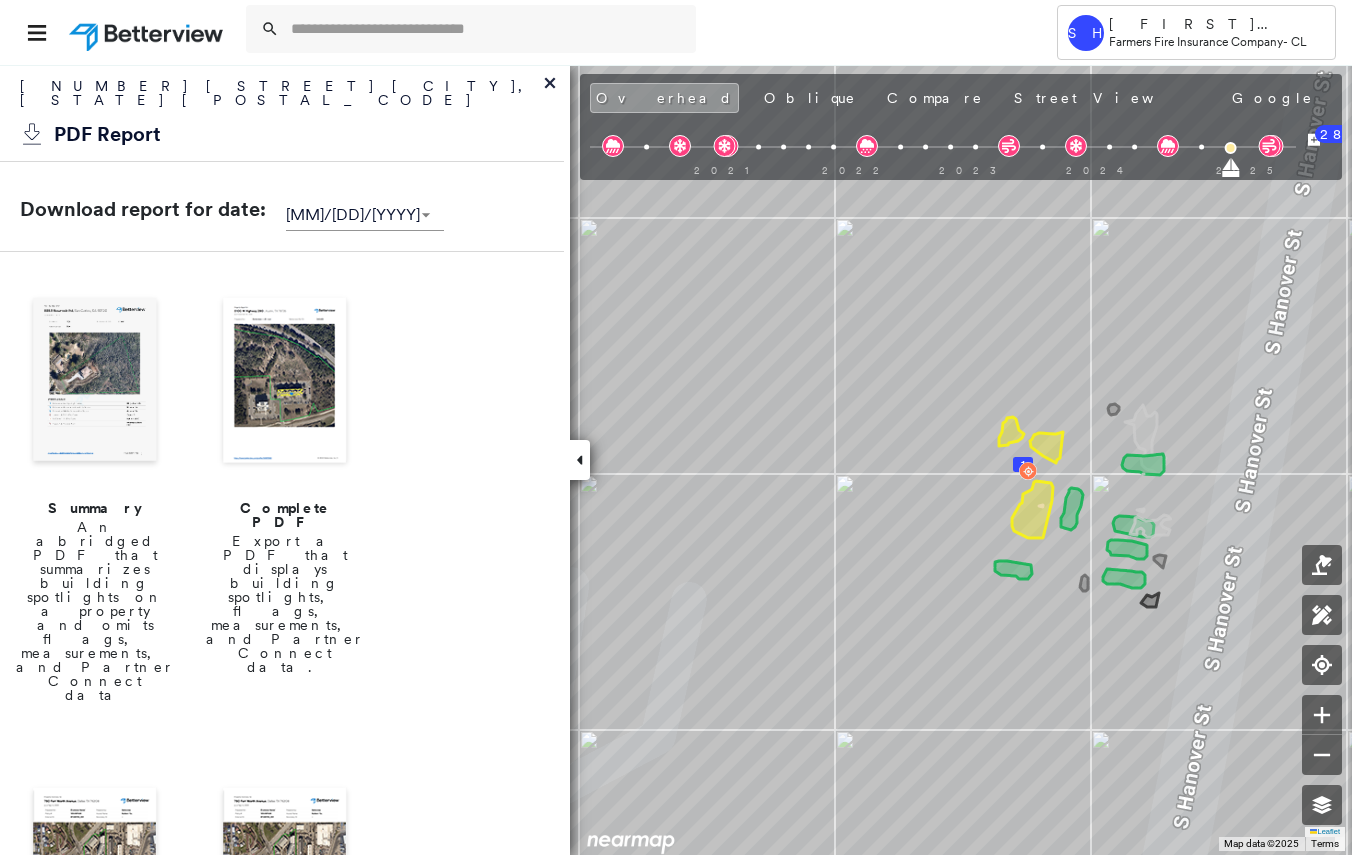 click at bounding box center [285, 382] 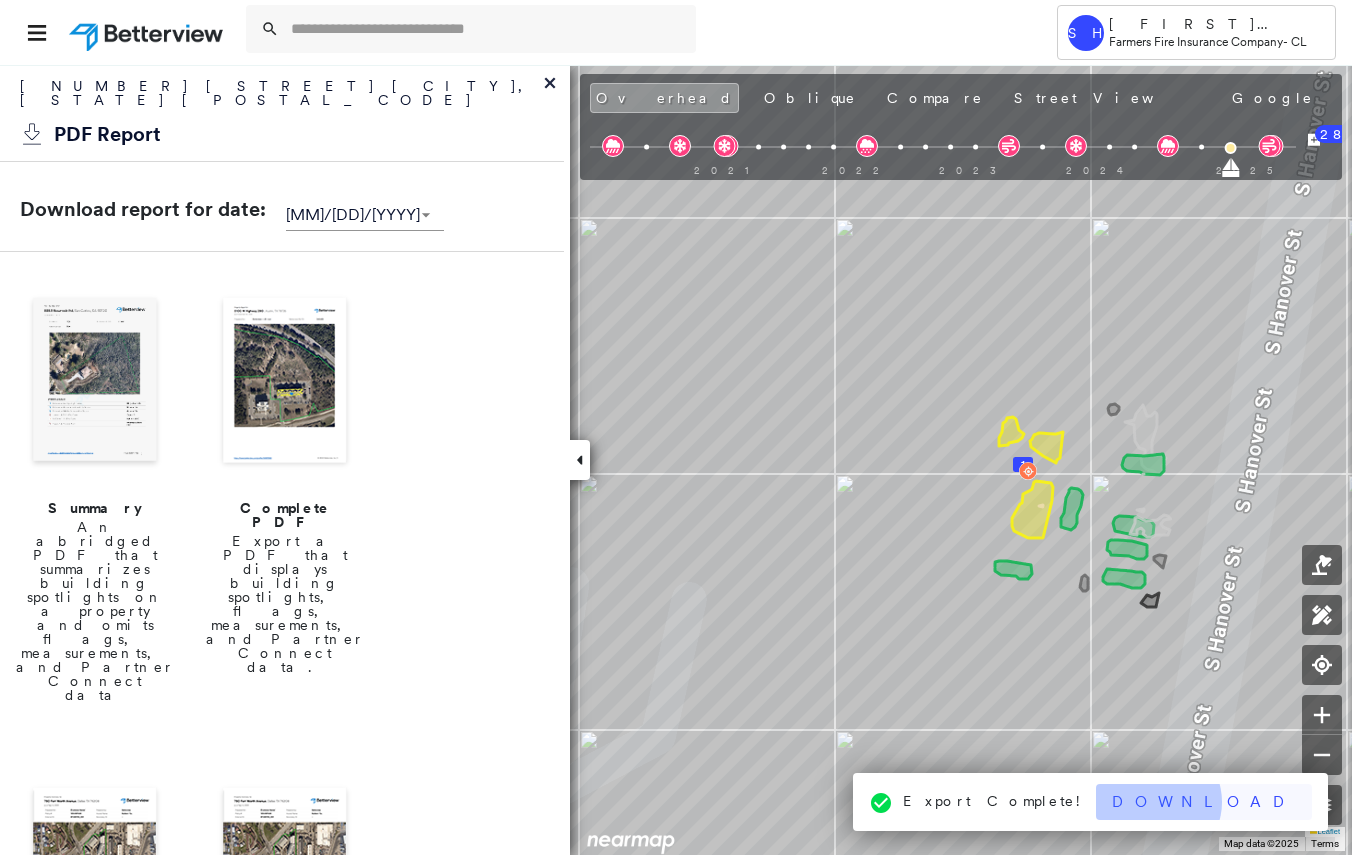 click on "Download" at bounding box center (1204, 802) 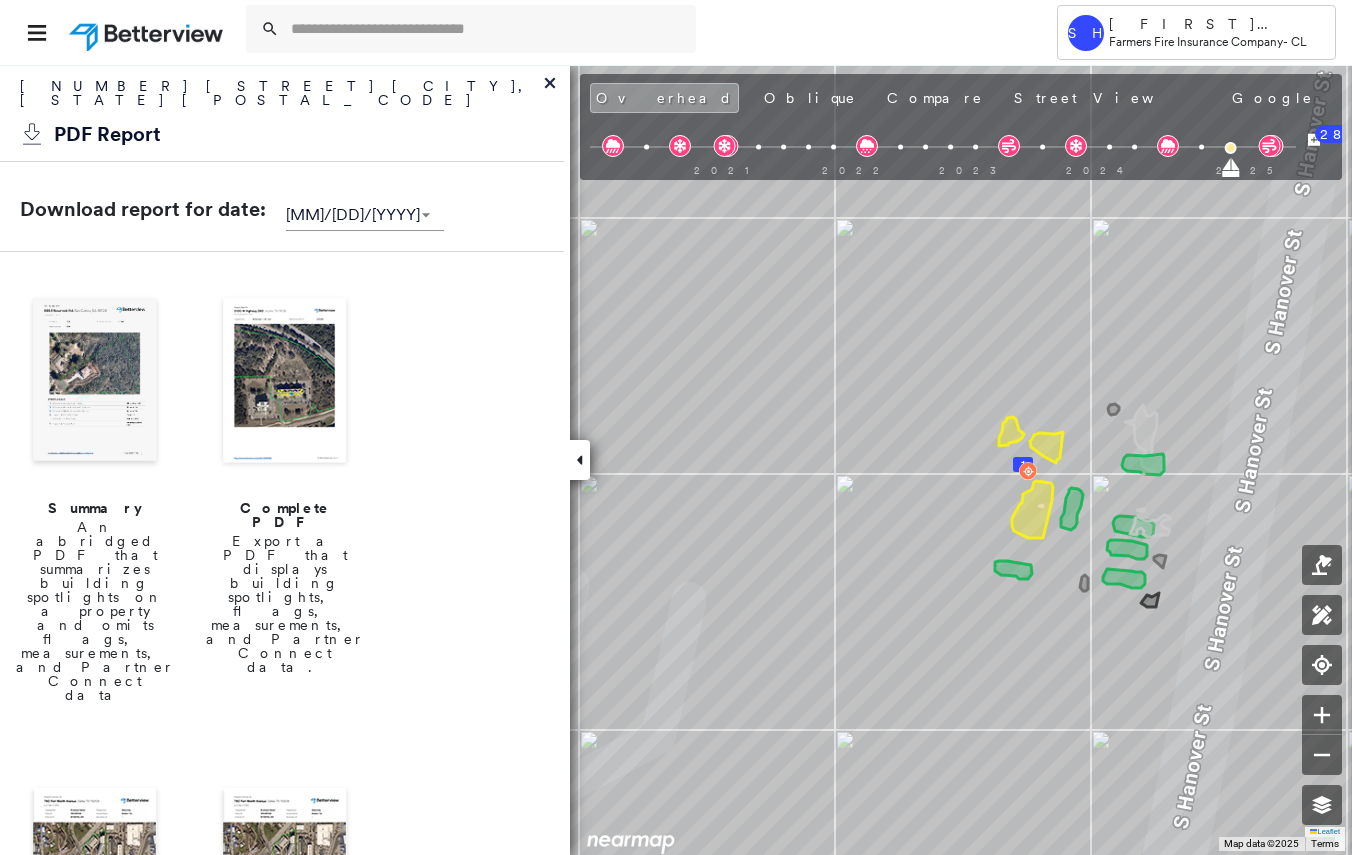 click 